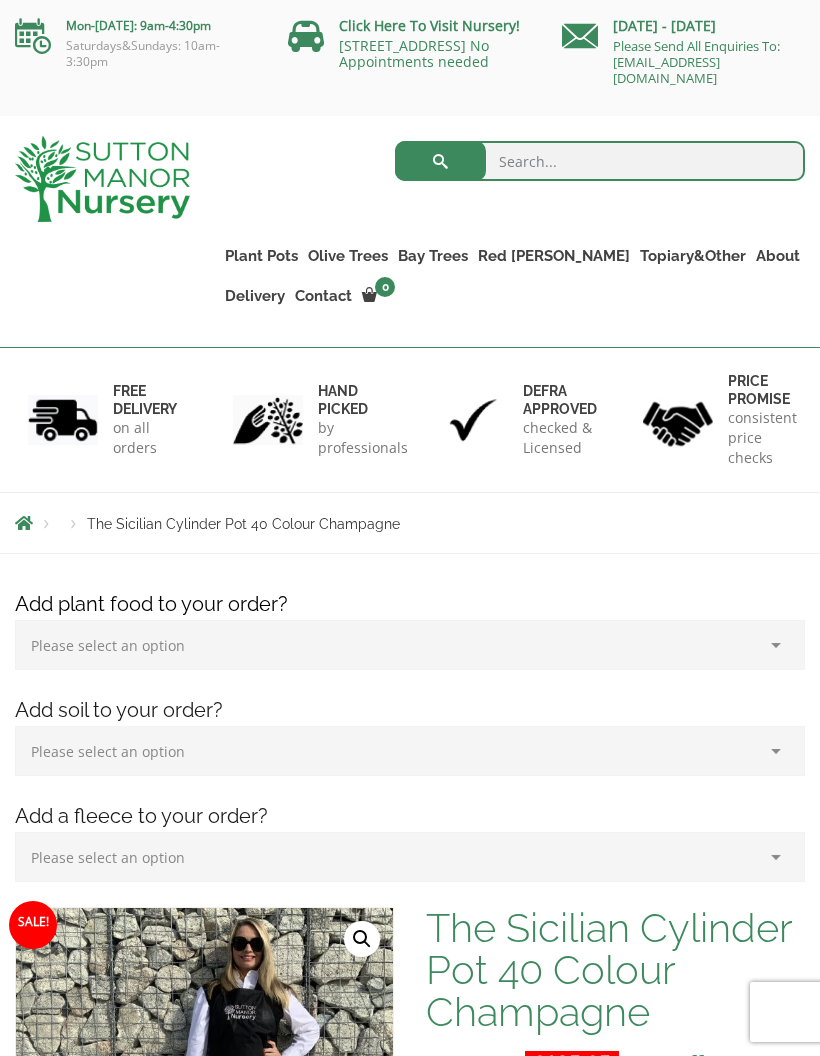 scroll, scrollTop: 0, scrollLeft: 0, axis: both 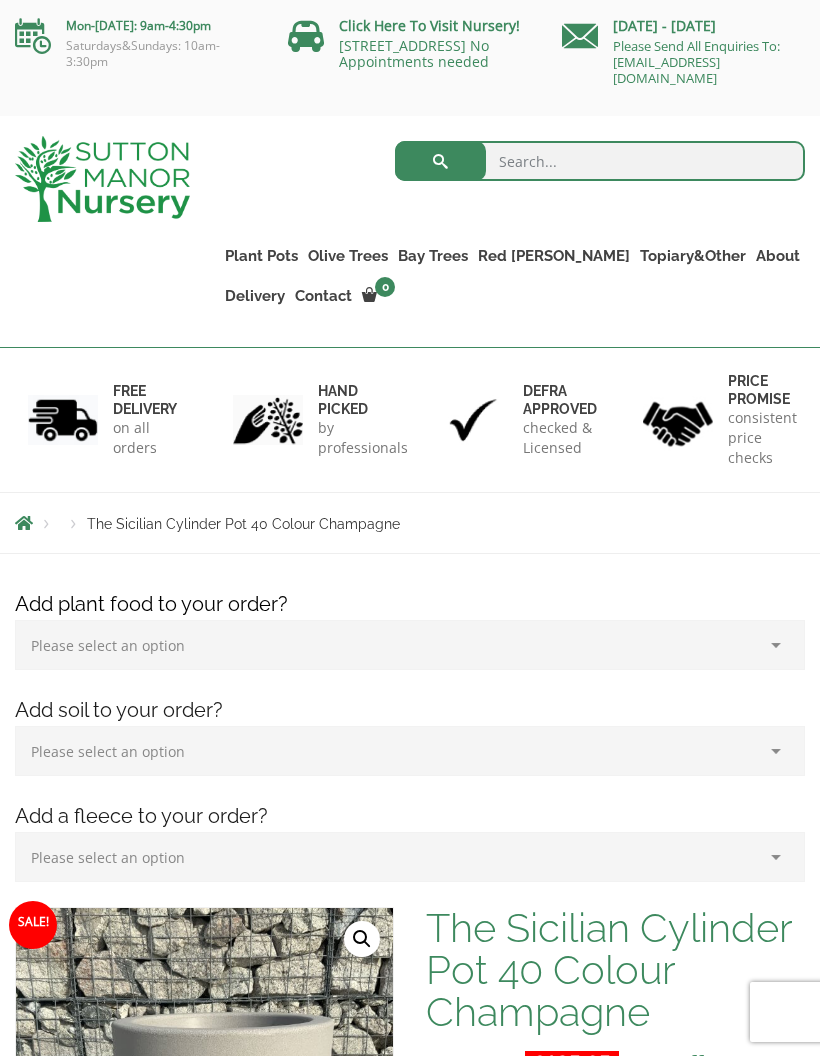 click on "The Iron Stone Pots" at bounding box center (0, 0) 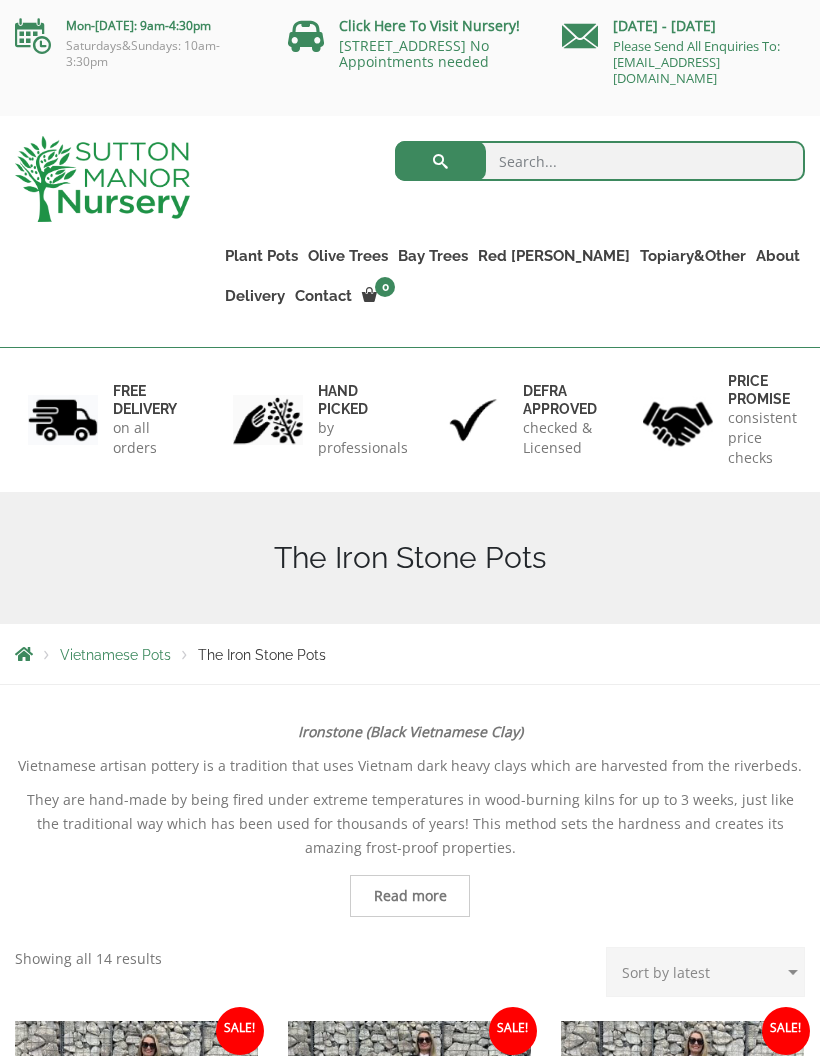 scroll, scrollTop: 0, scrollLeft: 0, axis: both 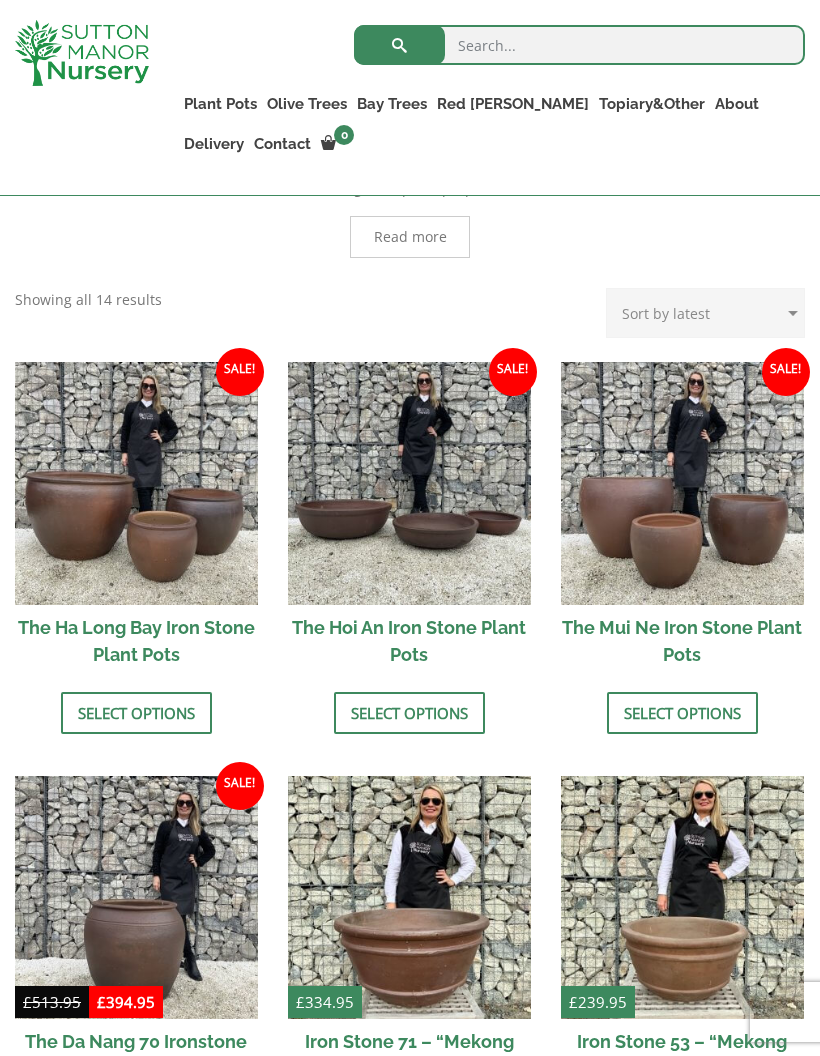 click on "Plant Pots" at bounding box center [220, 104] 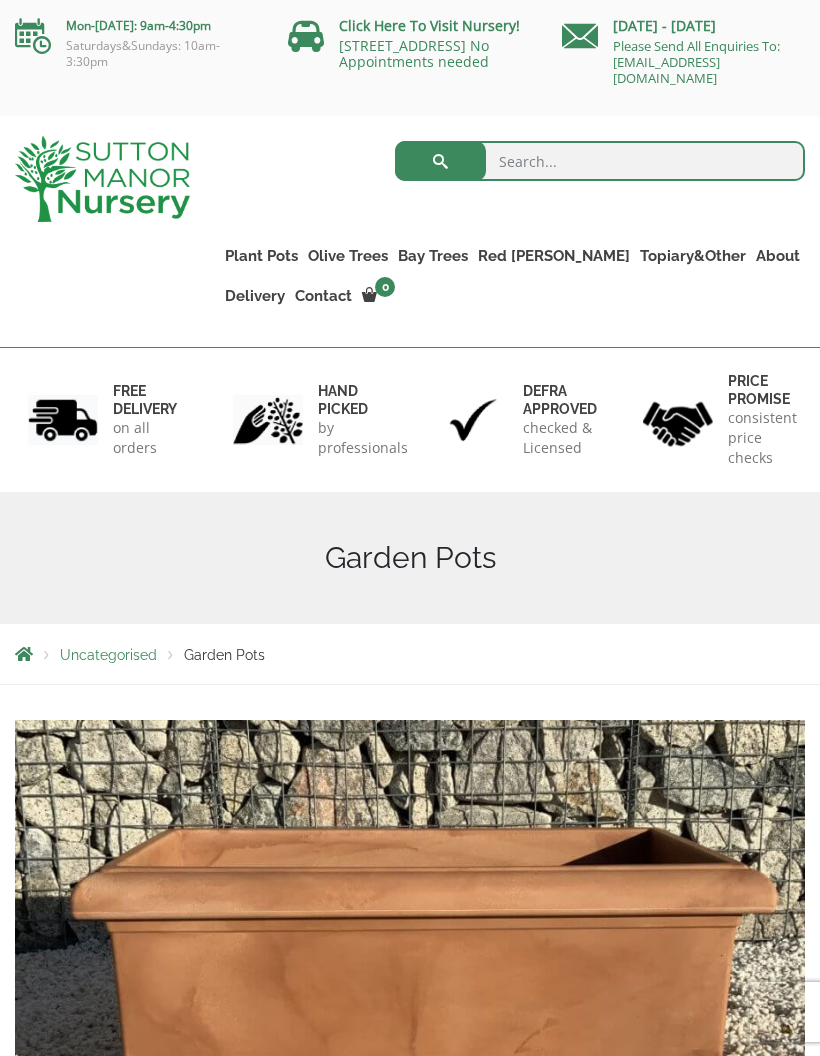 scroll, scrollTop: 0, scrollLeft: 0, axis: both 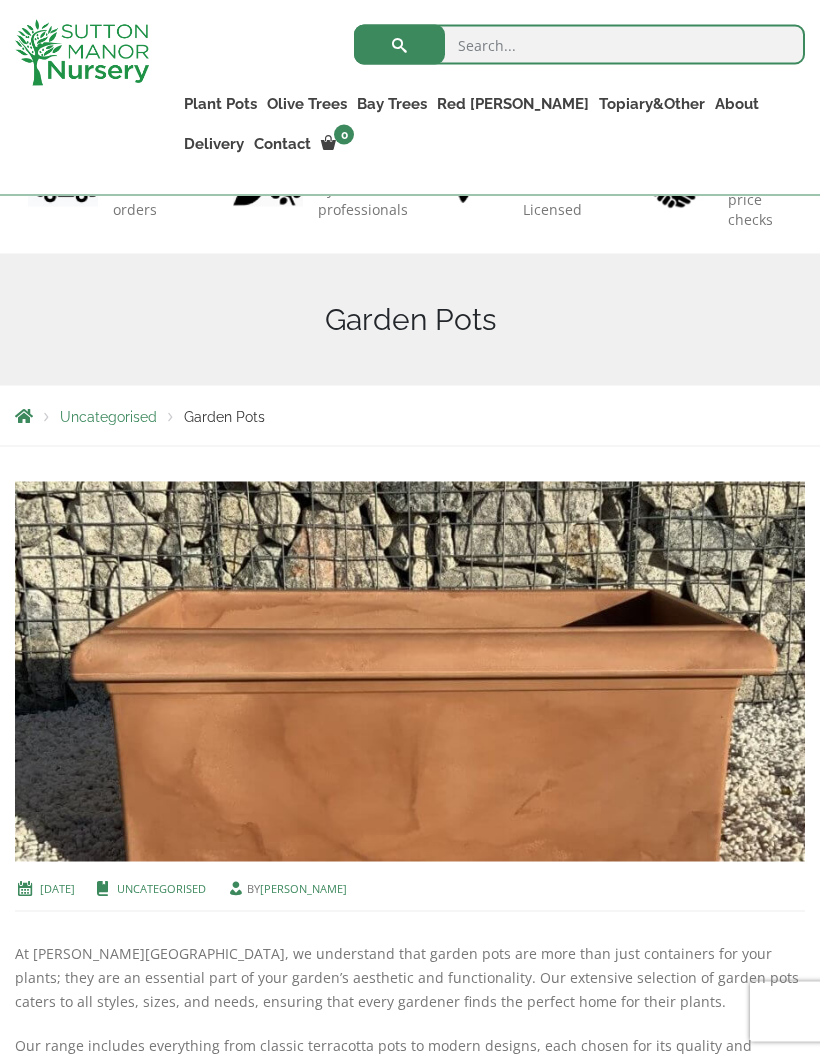 click on "Uncategorised" at bounding box center (161, 888) 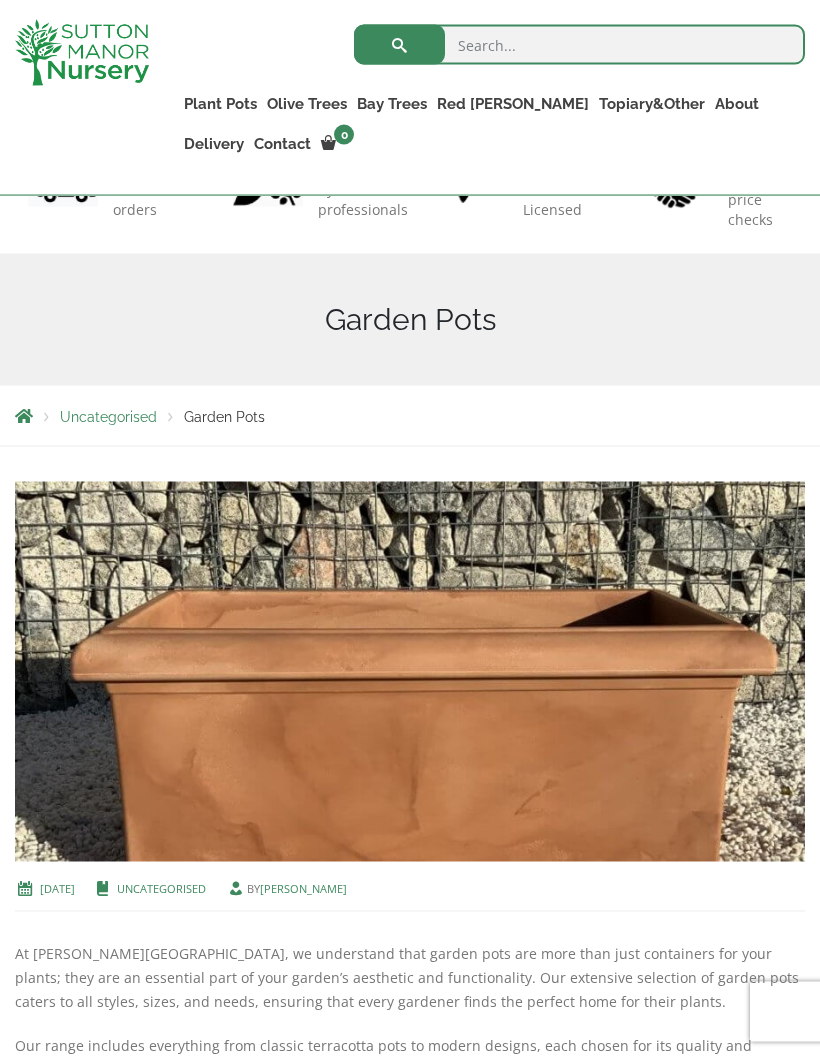 scroll, scrollTop: 203, scrollLeft: 0, axis: vertical 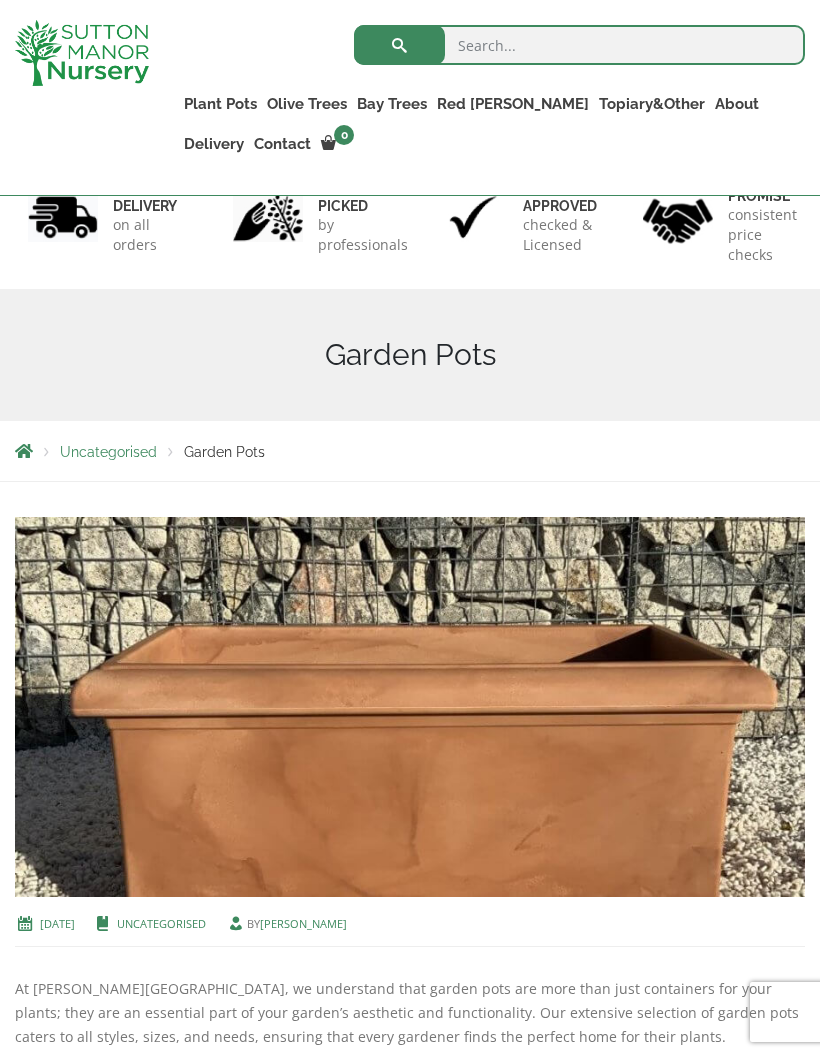 click on "Uncategorised Garden Pots" at bounding box center [410, 451] 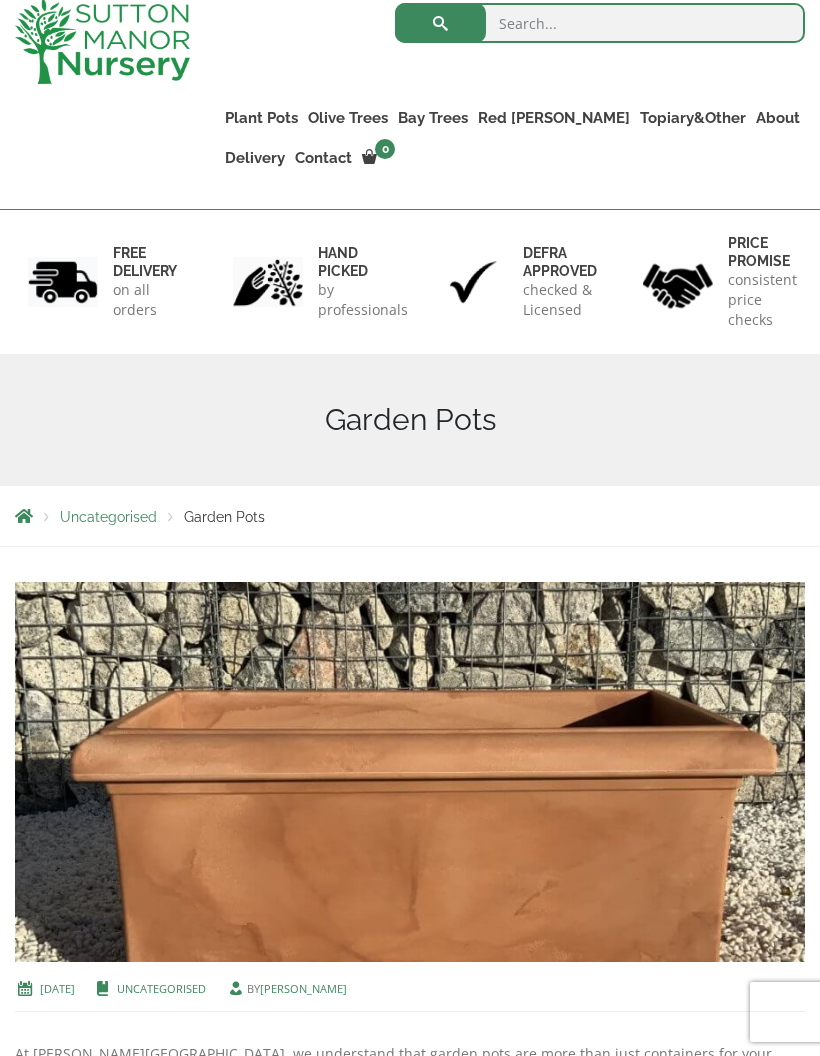 scroll, scrollTop: 0, scrollLeft: 0, axis: both 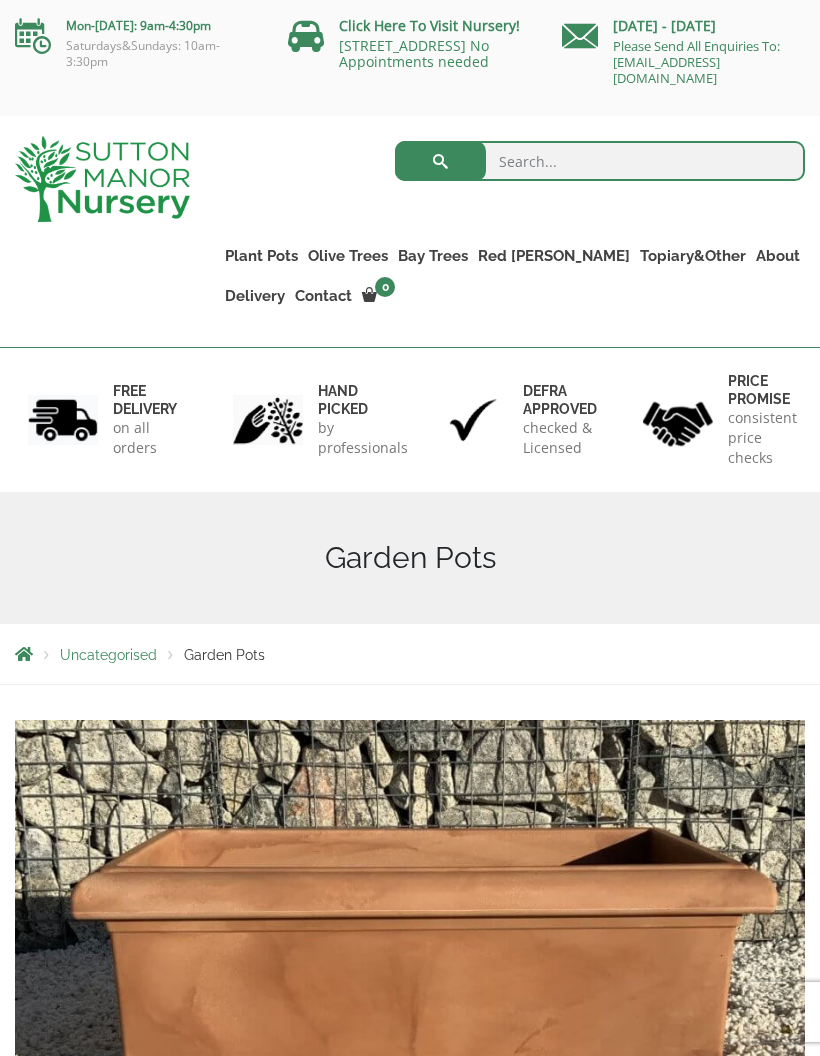 click on "Cylinders Traditionals" at bounding box center (0, 0) 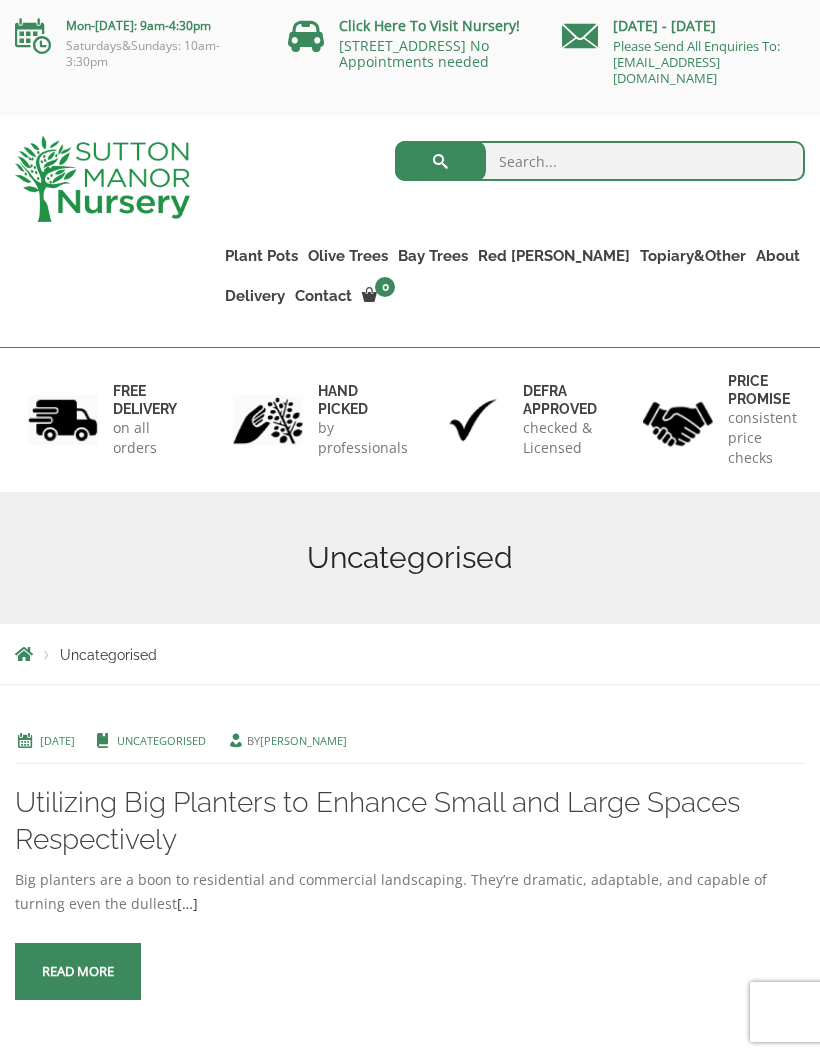 scroll, scrollTop: 0, scrollLeft: 0, axis: both 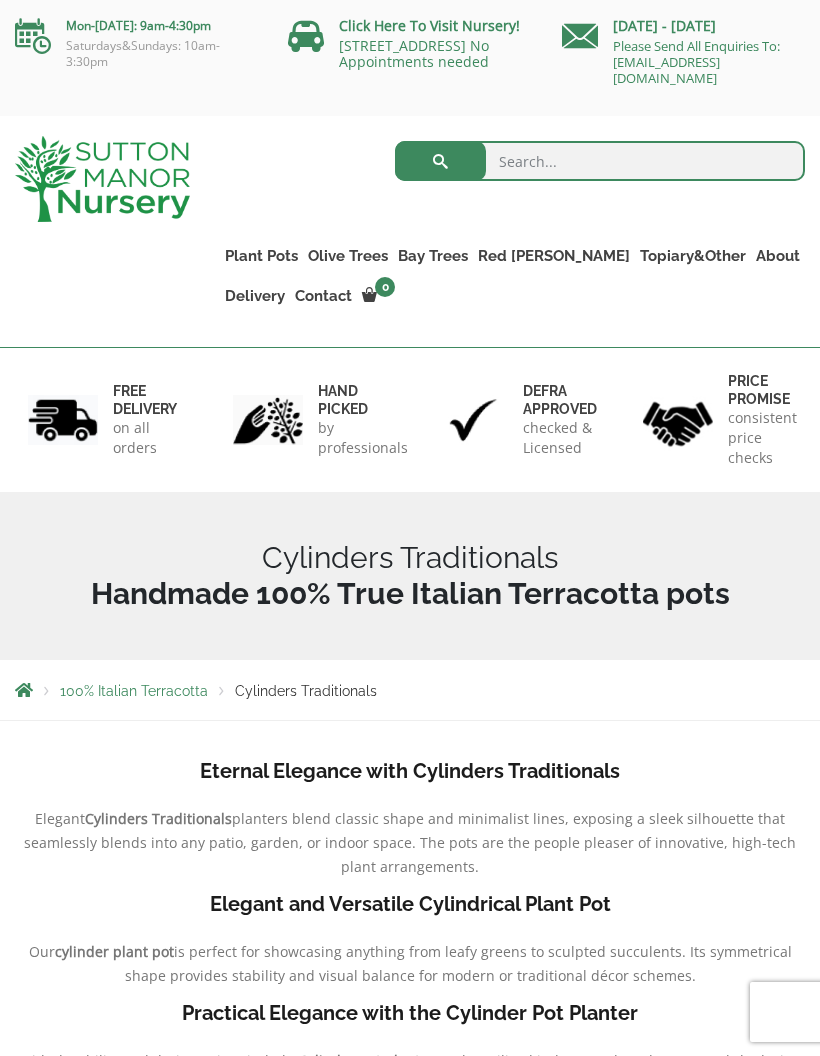 click on "Jars And Urns" at bounding box center [0, 0] 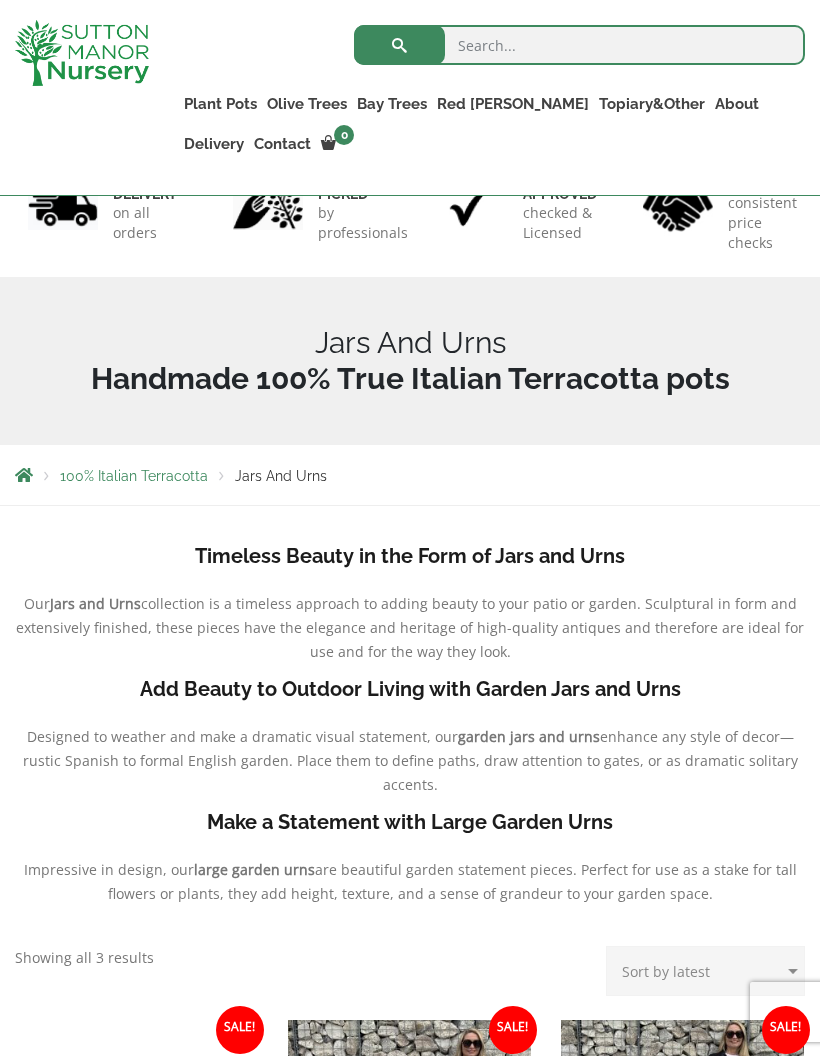 scroll, scrollTop: 255, scrollLeft: 0, axis: vertical 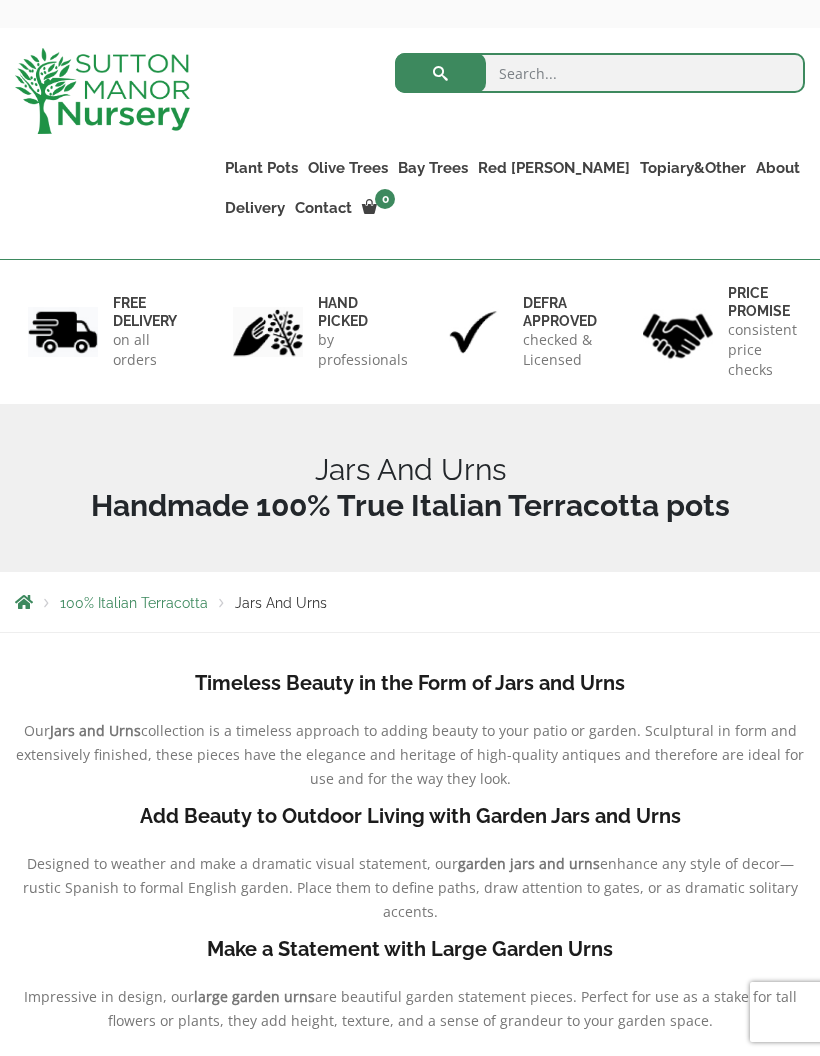 click on "Squares And Troughs" at bounding box center [0, 0] 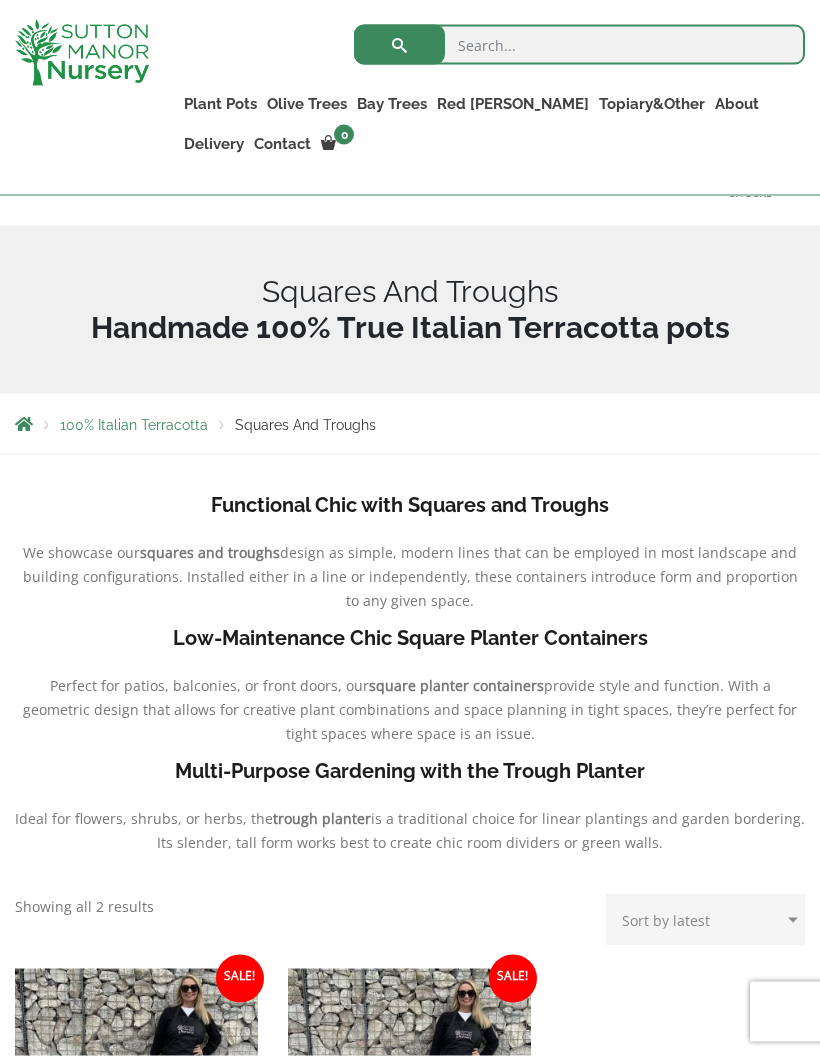 scroll, scrollTop: 304, scrollLeft: 0, axis: vertical 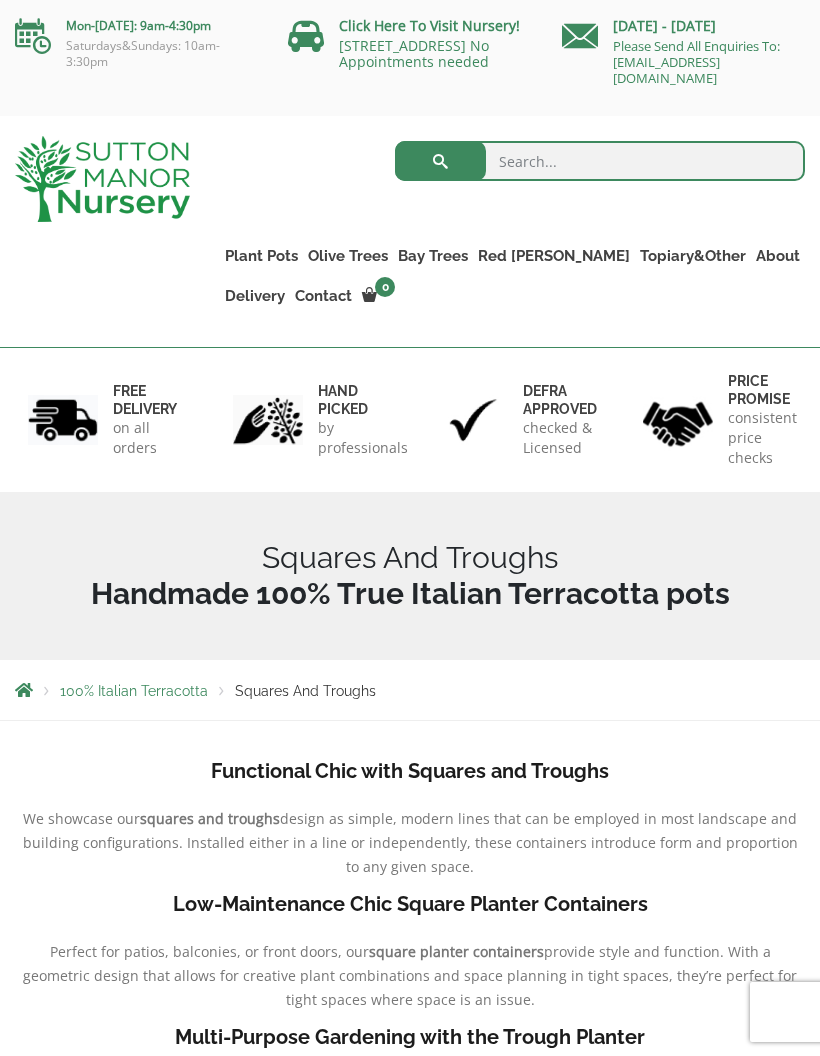 click on "Rolled Rim Classico" at bounding box center (0, 0) 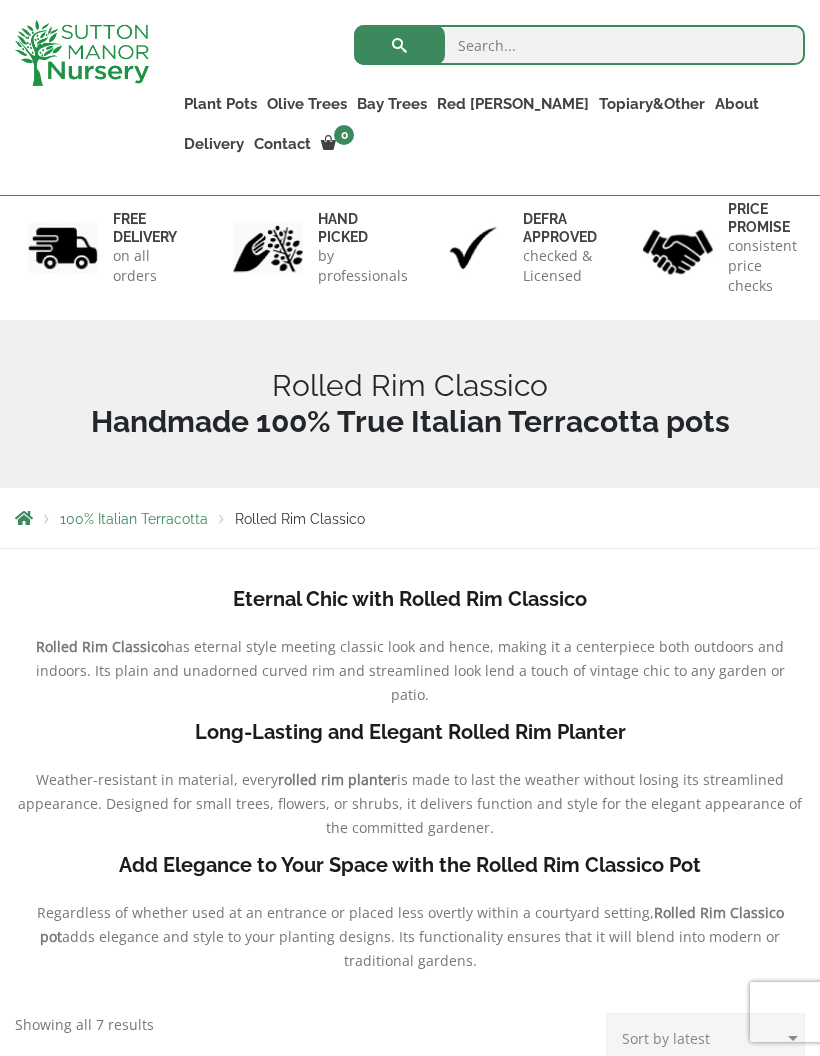 scroll, scrollTop: 239, scrollLeft: 0, axis: vertical 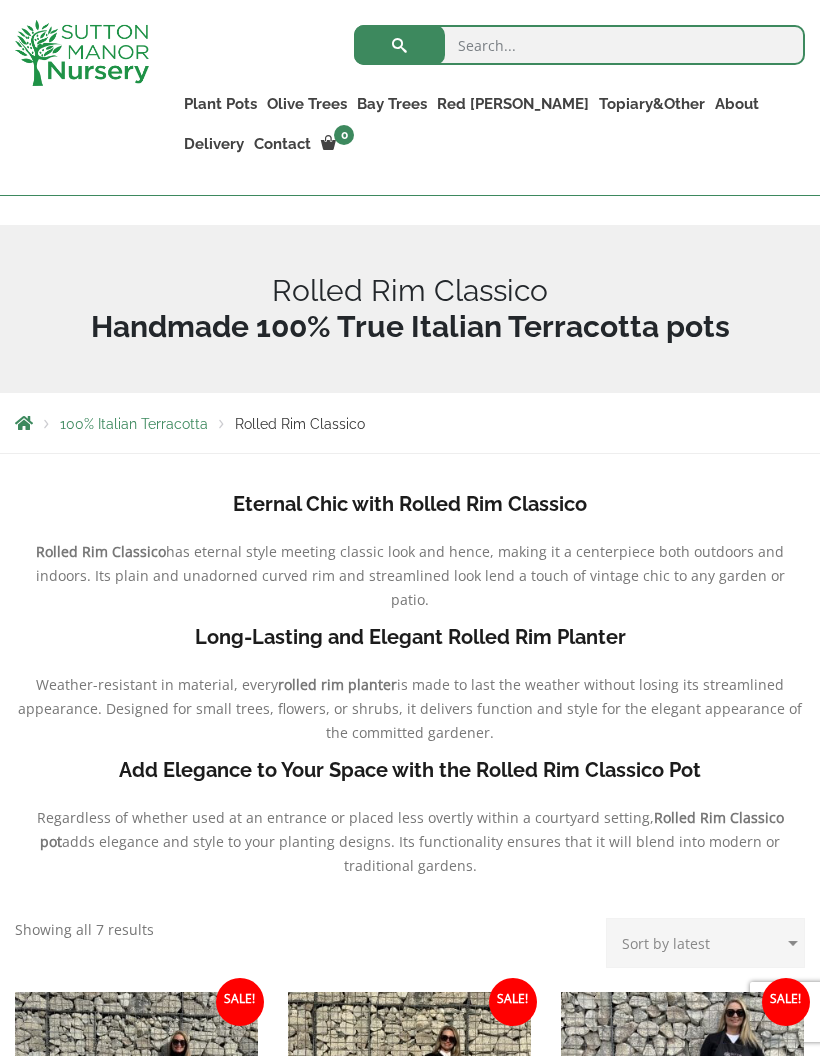 click on "The Atlantis Pots" at bounding box center (0, 0) 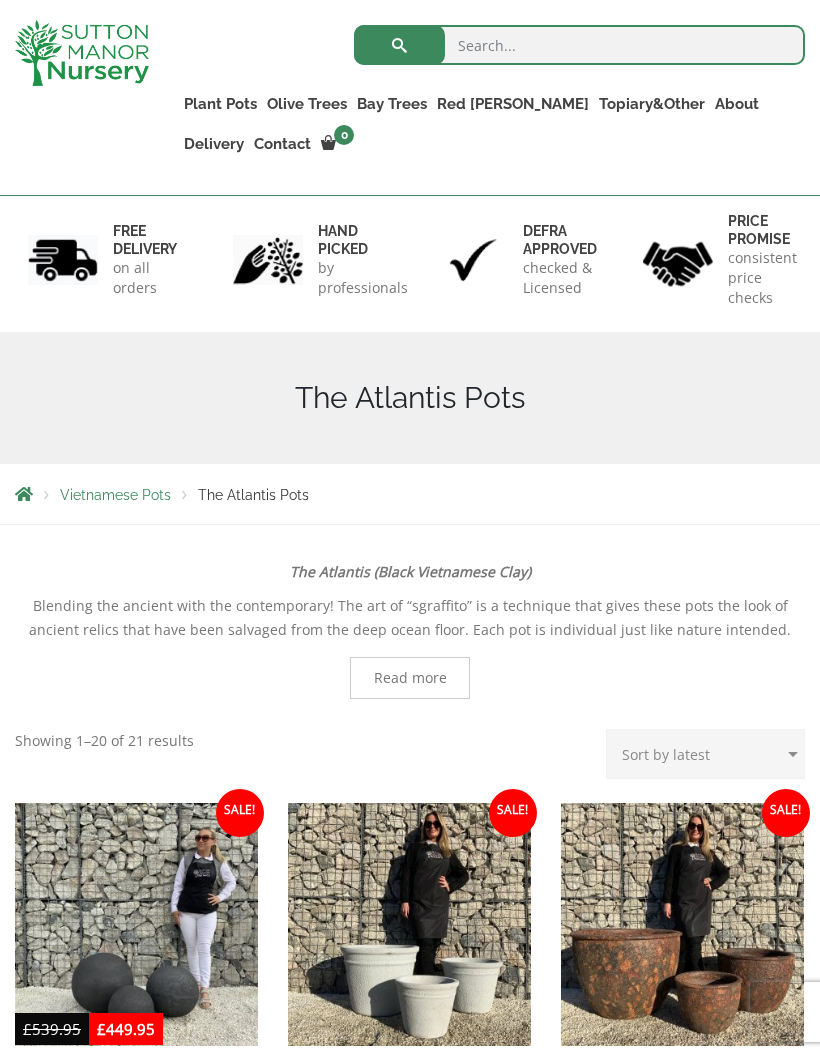scroll, scrollTop: 192, scrollLeft: 0, axis: vertical 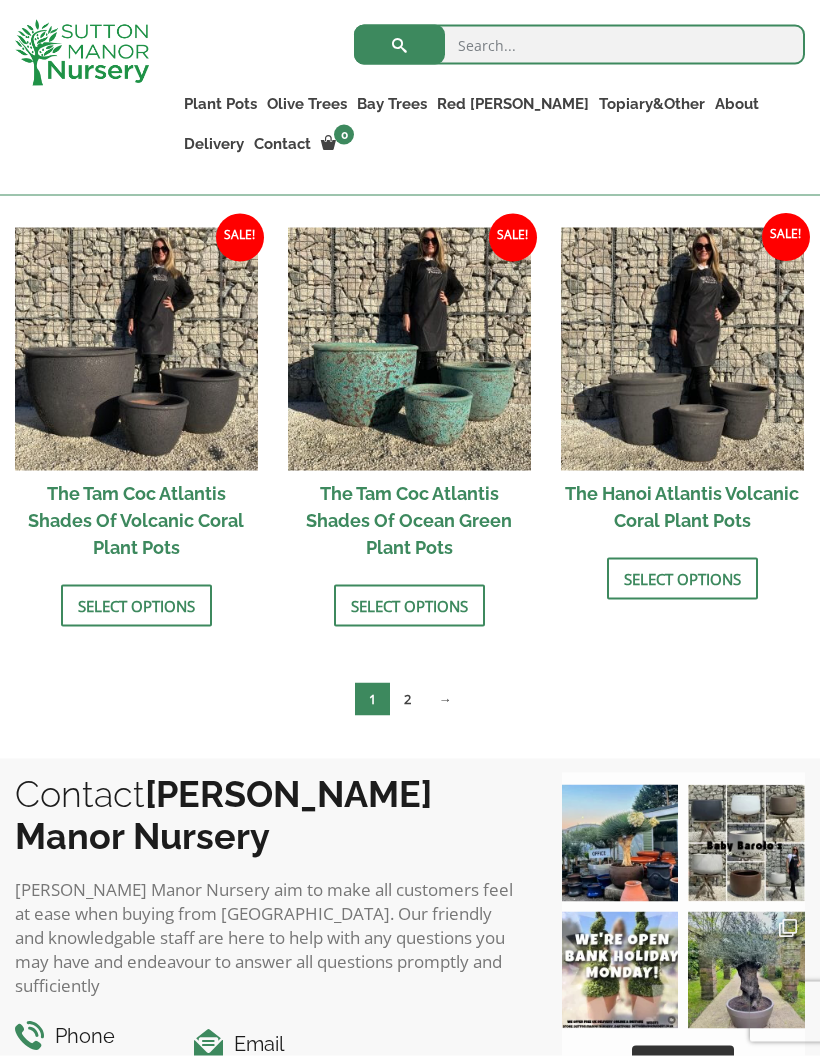 click on "→" at bounding box center [445, 699] 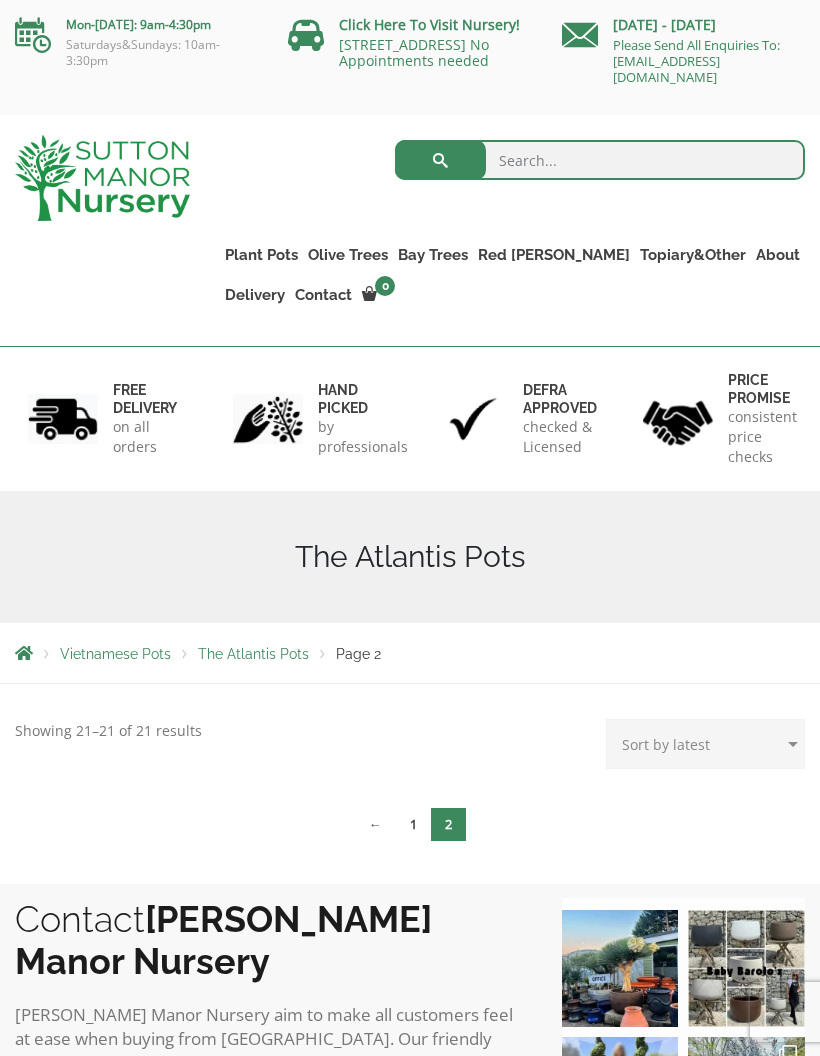 scroll, scrollTop: 94, scrollLeft: 0, axis: vertical 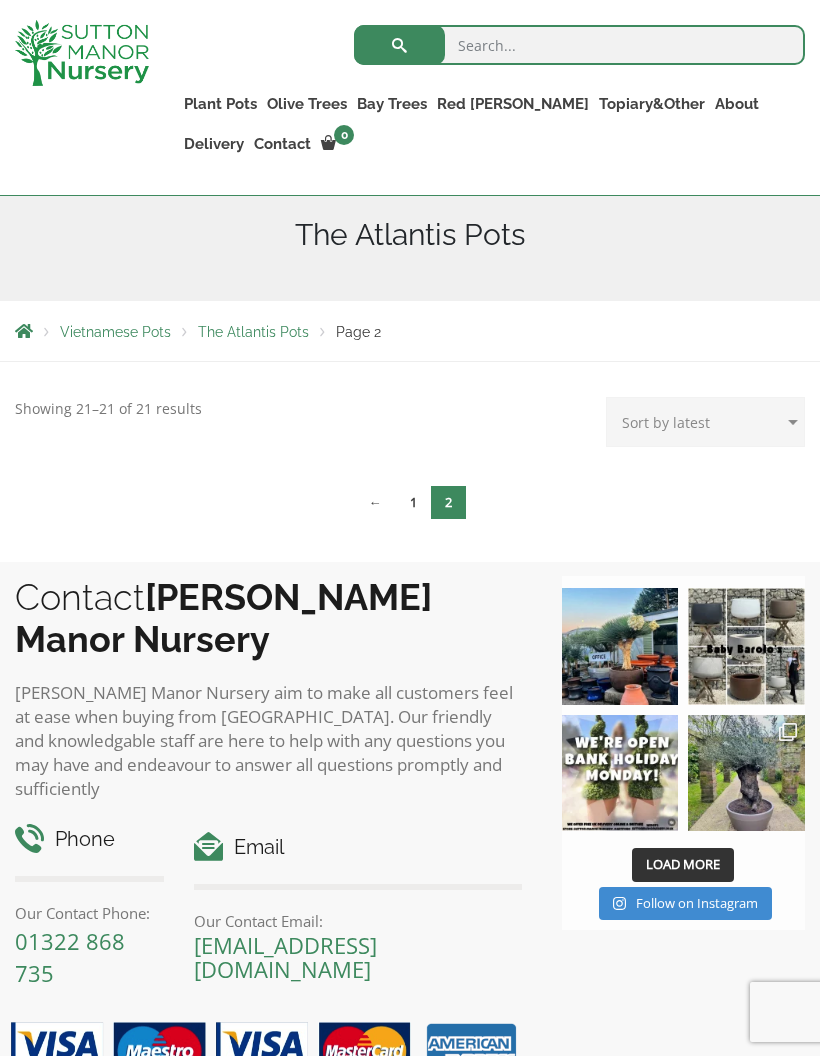click on "1" at bounding box center [413, 502] 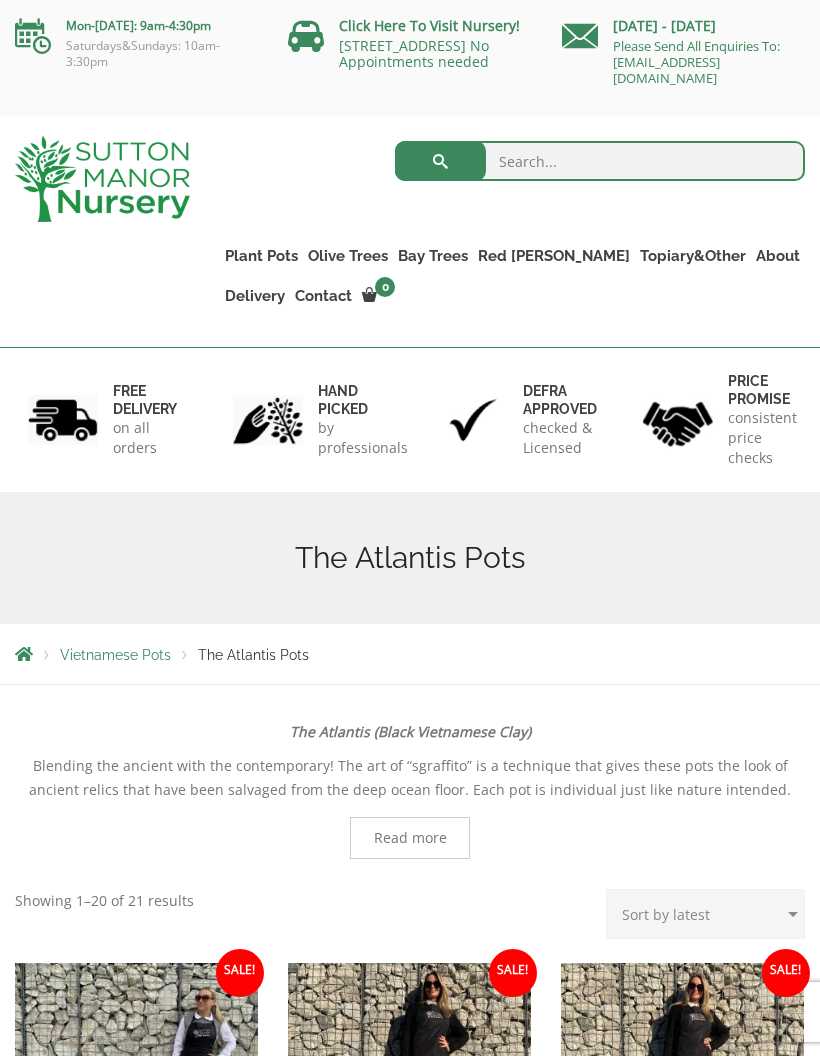 scroll, scrollTop: 0, scrollLeft: 0, axis: both 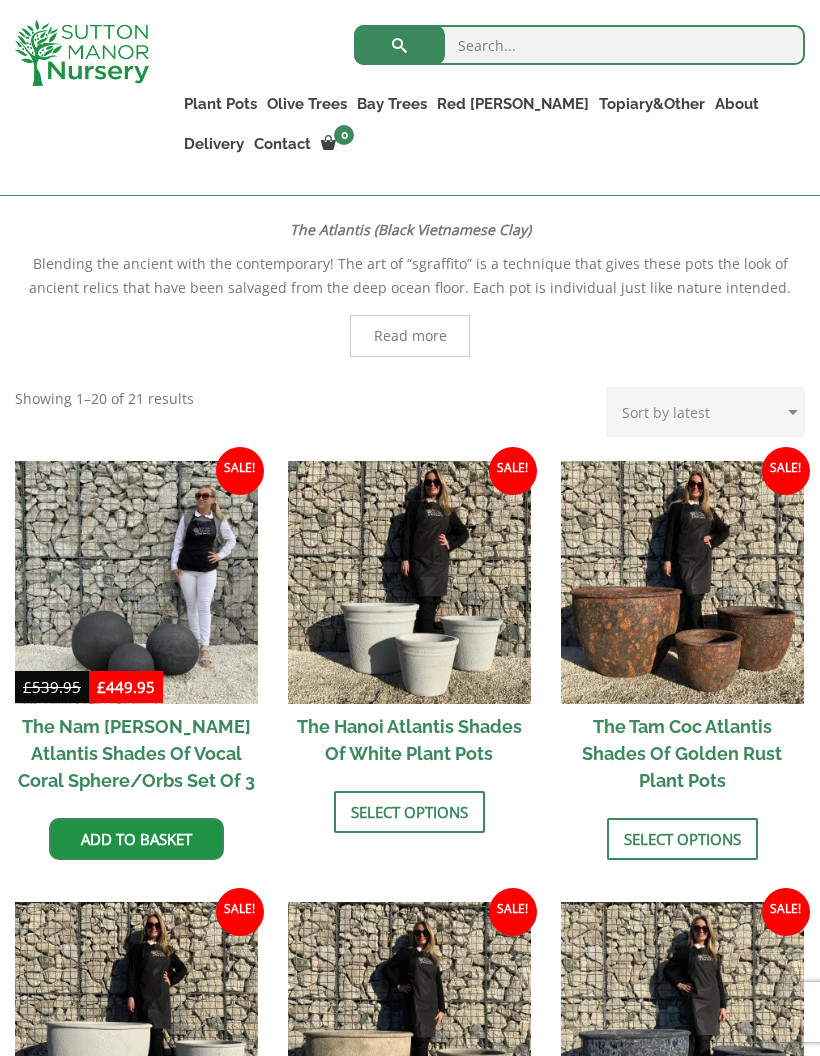 click at bounding box center [682, 582] 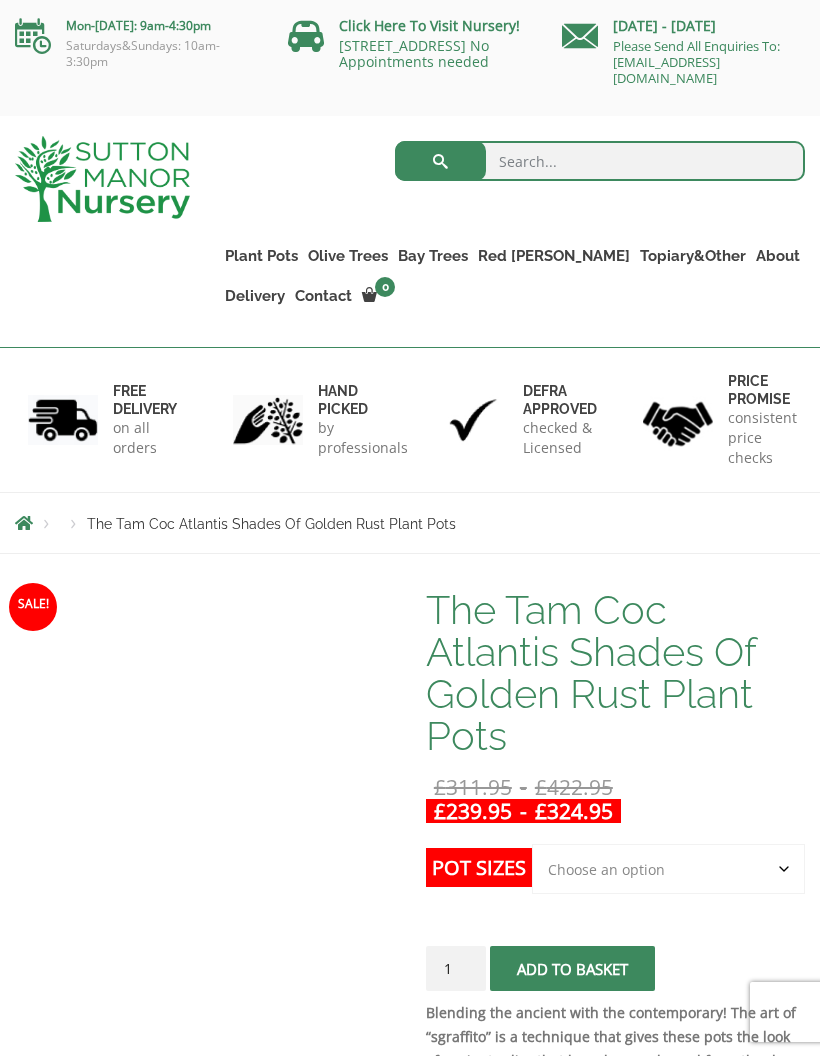 scroll, scrollTop: 0, scrollLeft: 0, axis: both 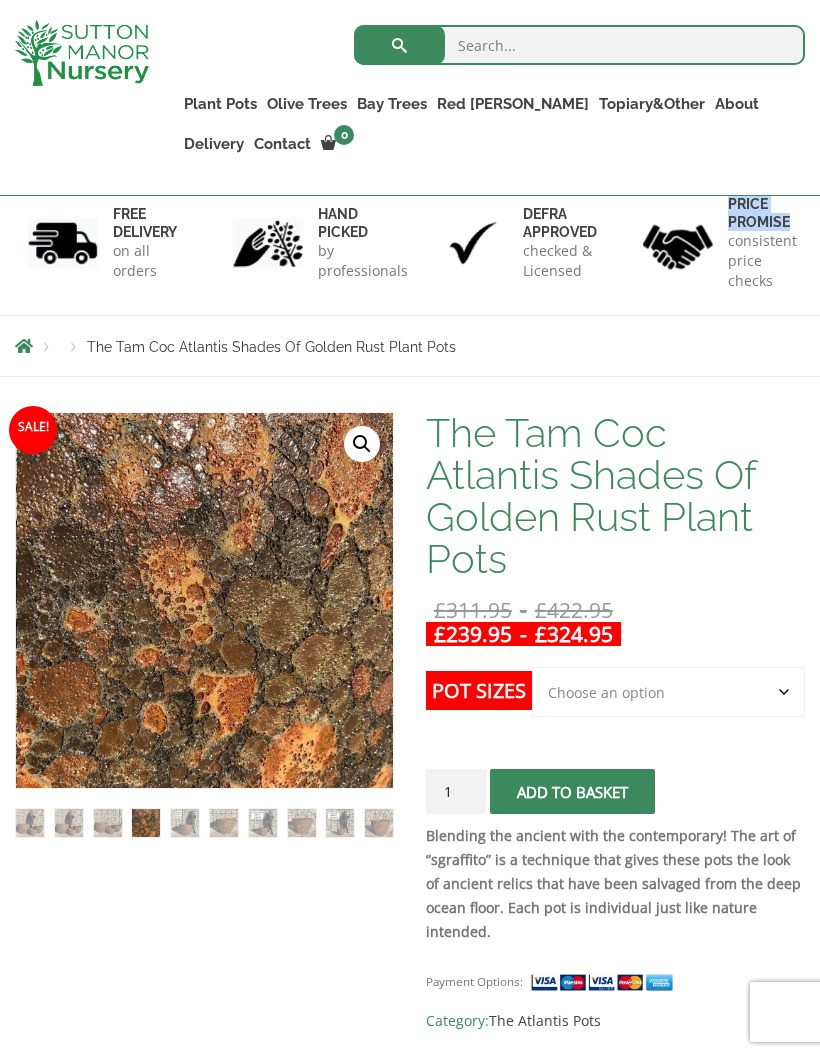 click on "Plant Pots" at bounding box center (220, 104) 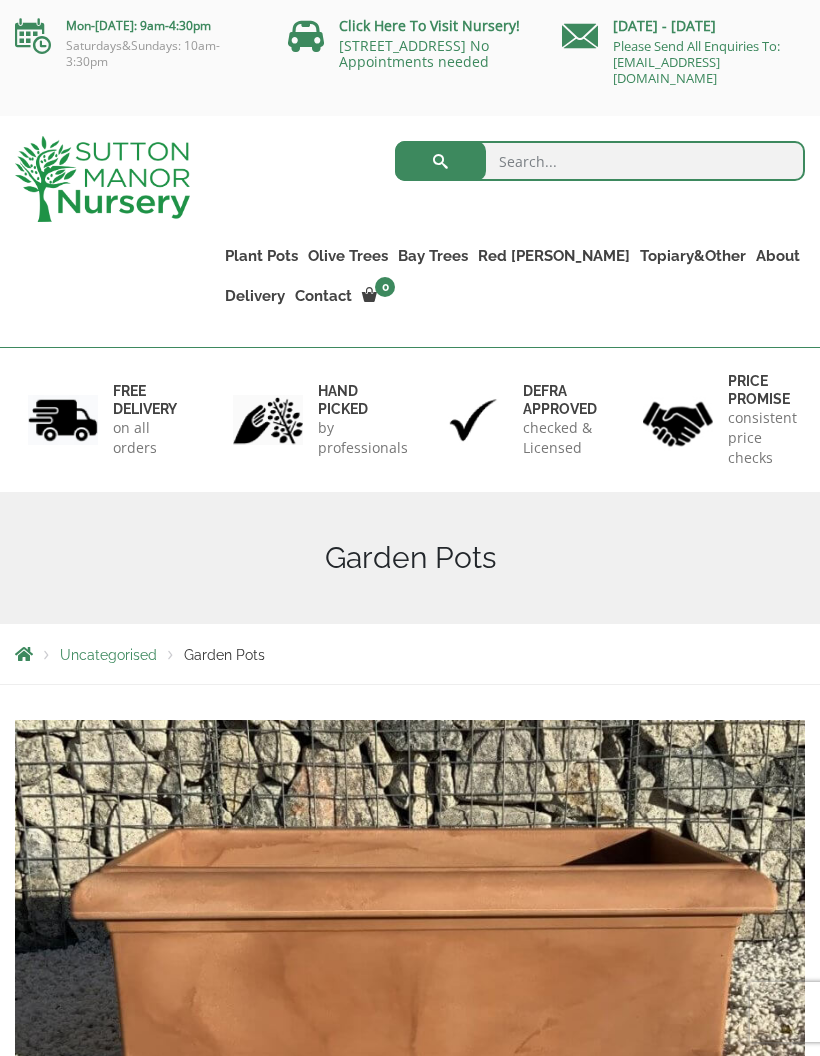 scroll, scrollTop: 0, scrollLeft: 0, axis: both 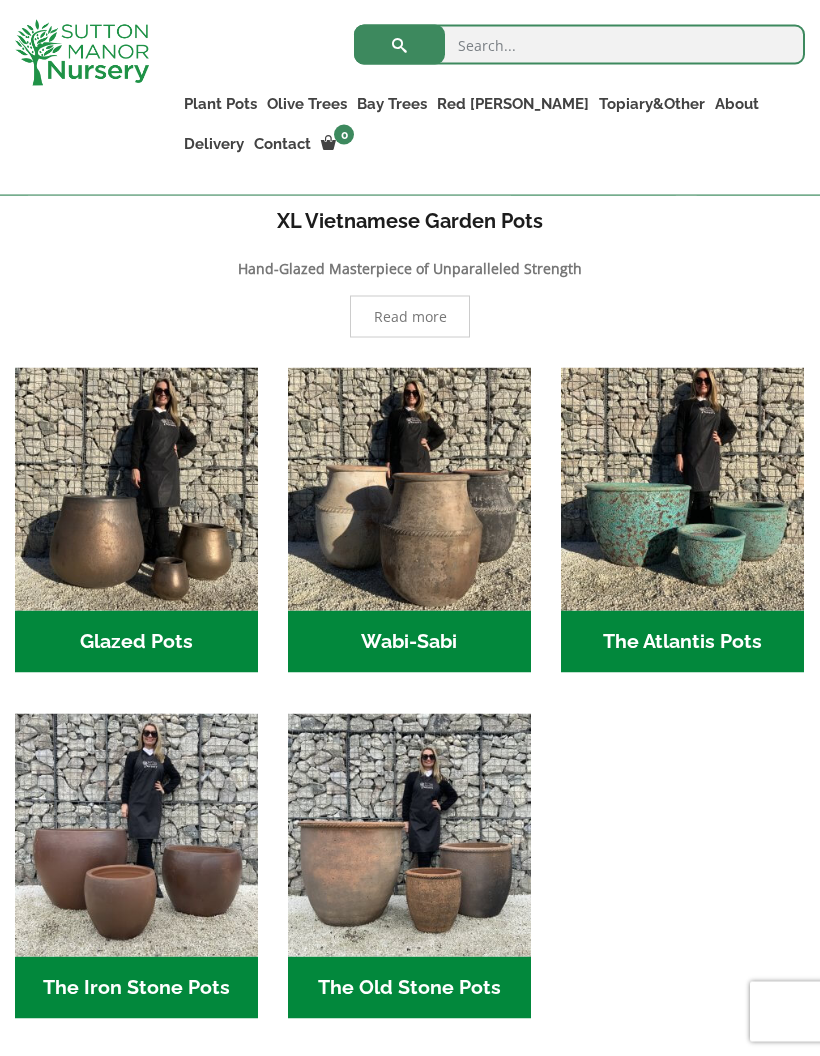 click on "The Iron Stone Pots  (6)" at bounding box center (136, 988) 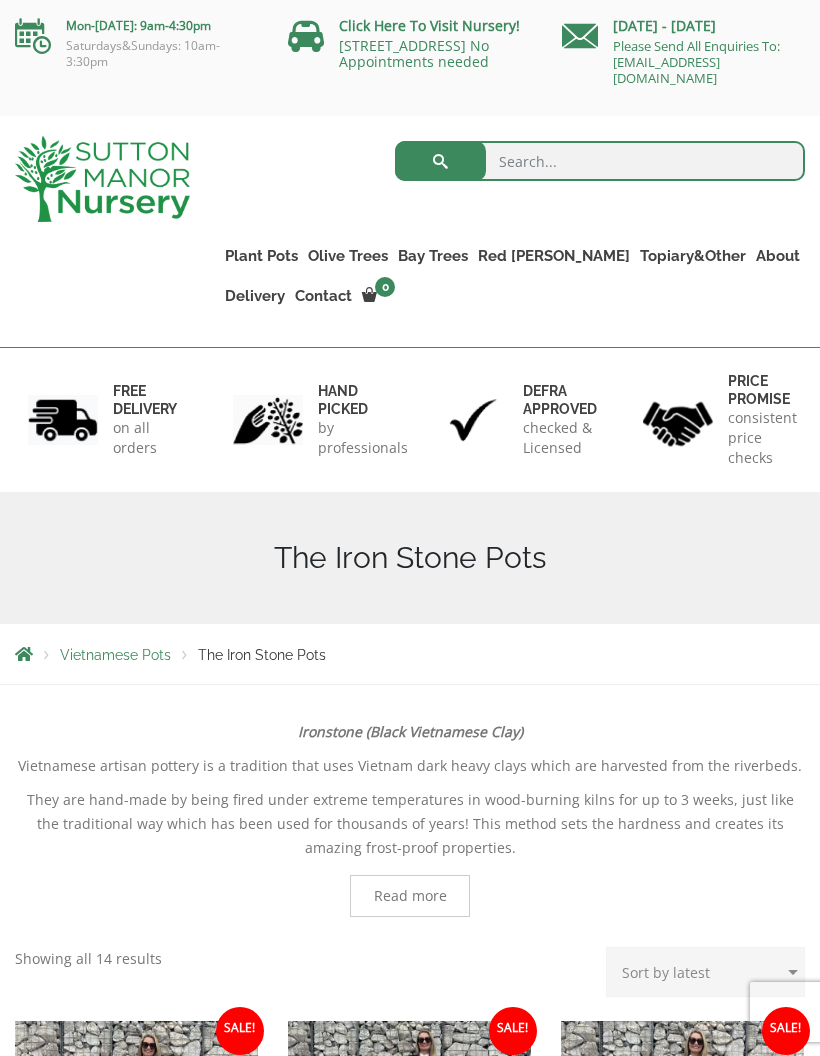 scroll, scrollTop: 0, scrollLeft: 0, axis: both 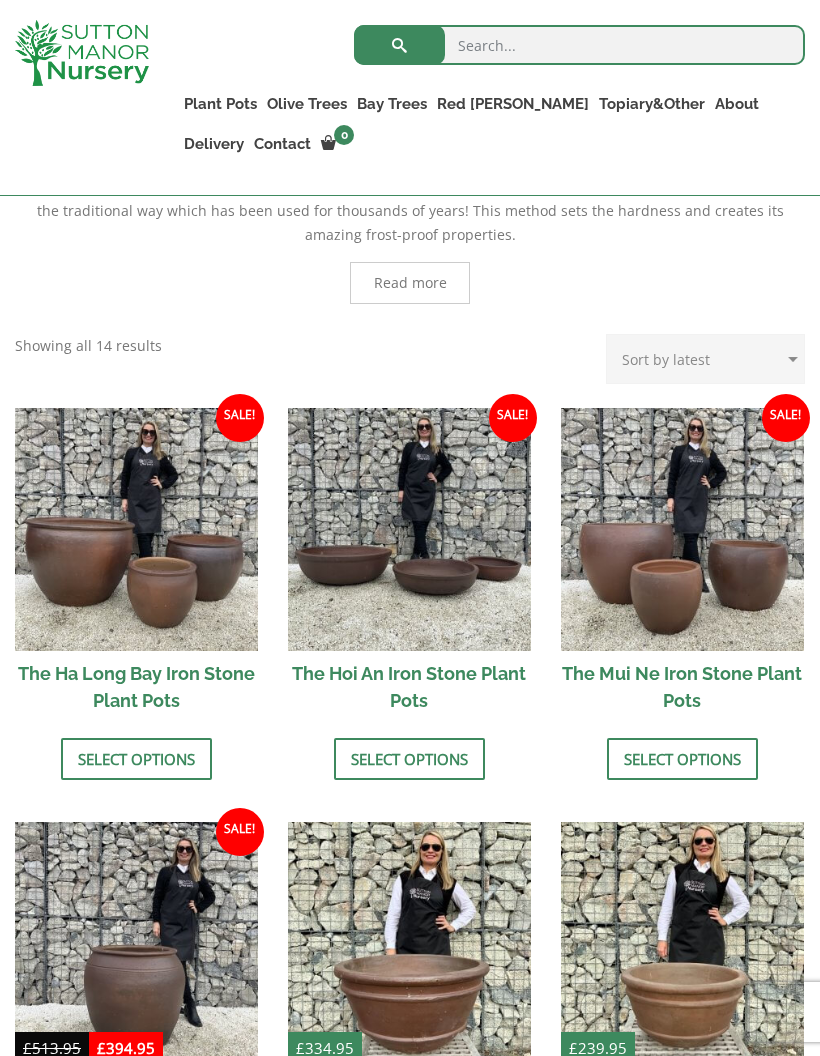 click at bounding box center (136, 529) 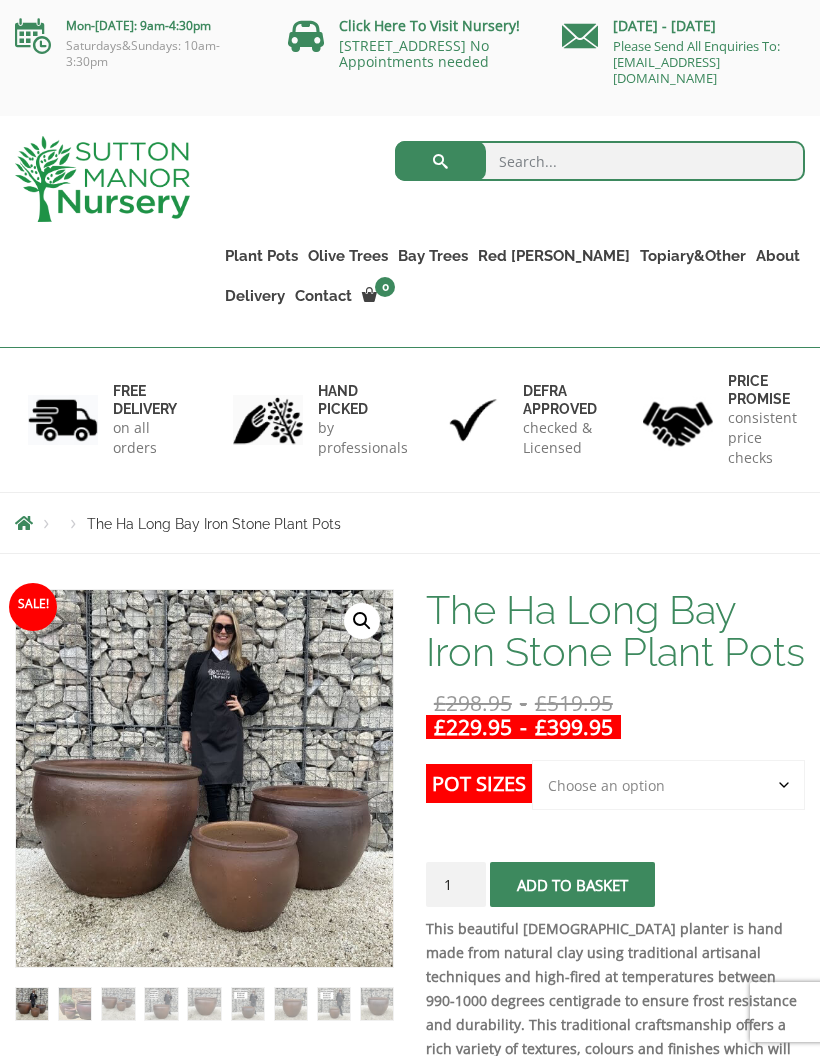 scroll, scrollTop: 0, scrollLeft: 0, axis: both 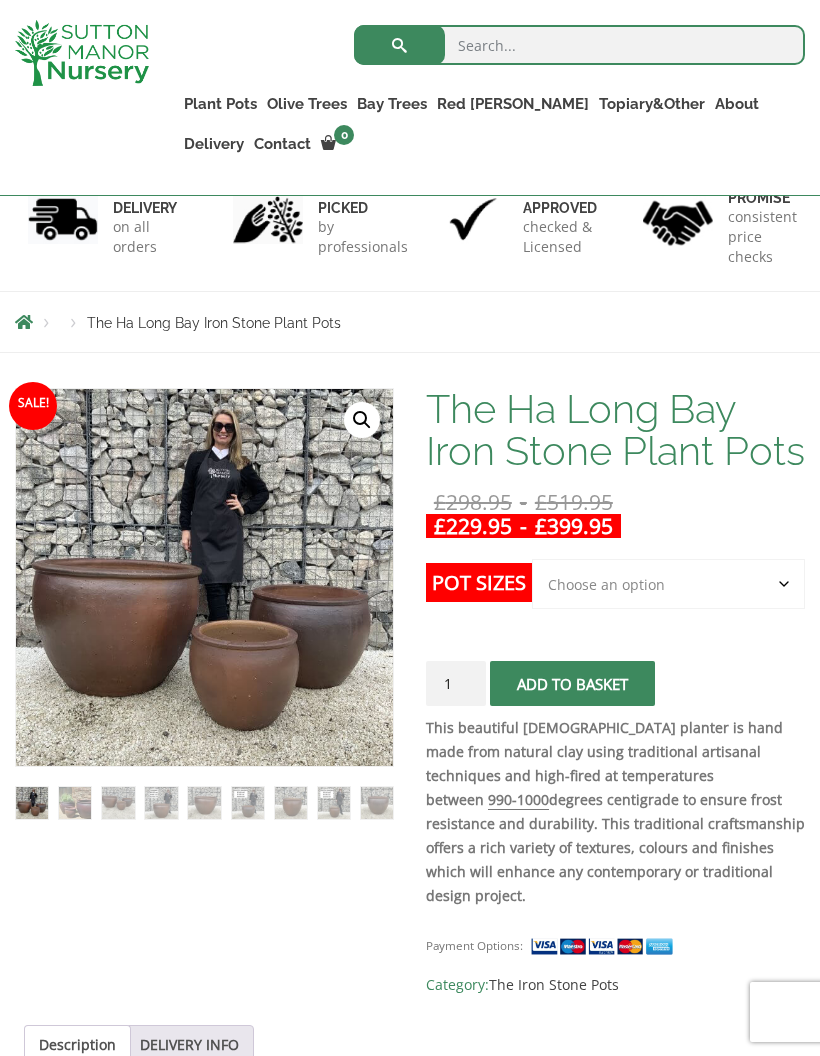 click on "Choose an option 3rd to Largest Pot In The Picture 2nd to Largest Pot In The Picture Largest pot In The Picture" 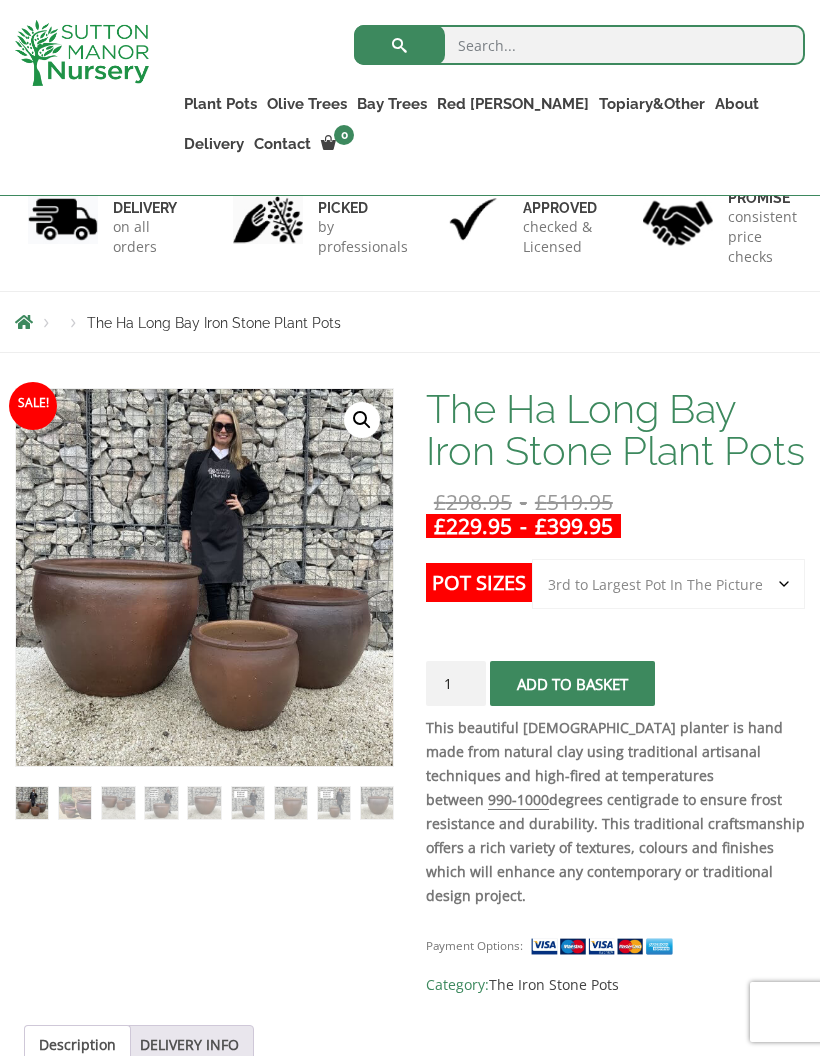 select on "3rd to Largest Pot In The Picture" 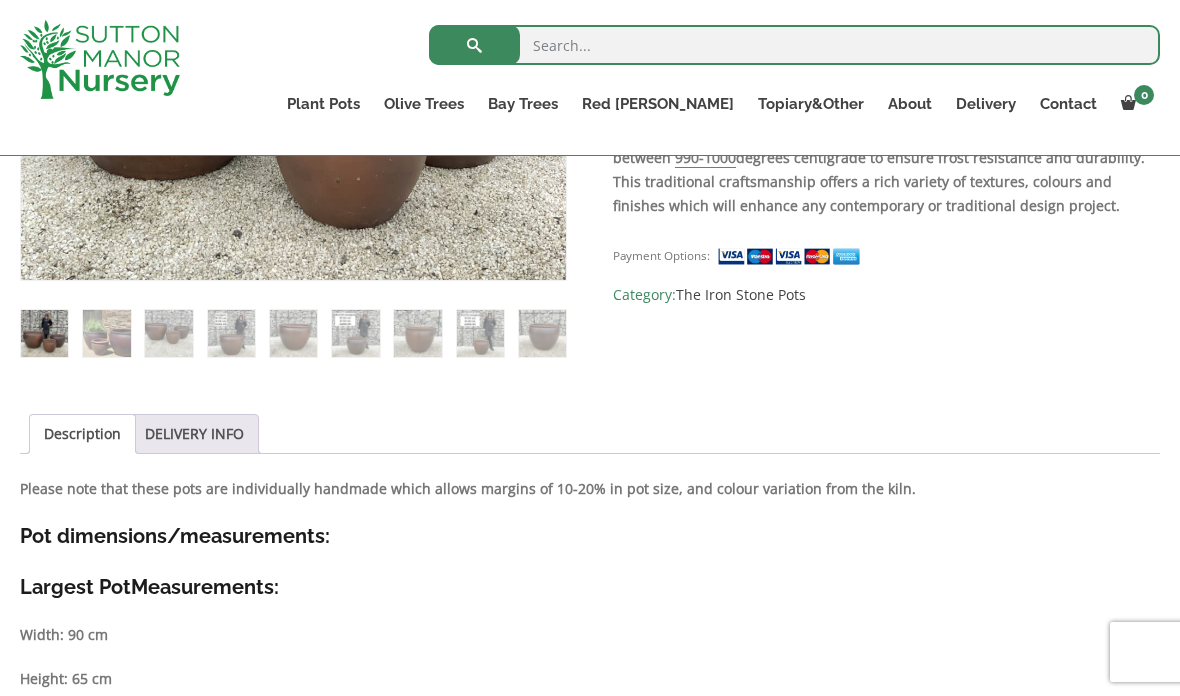 scroll, scrollTop: 726, scrollLeft: 0, axis: vertical 